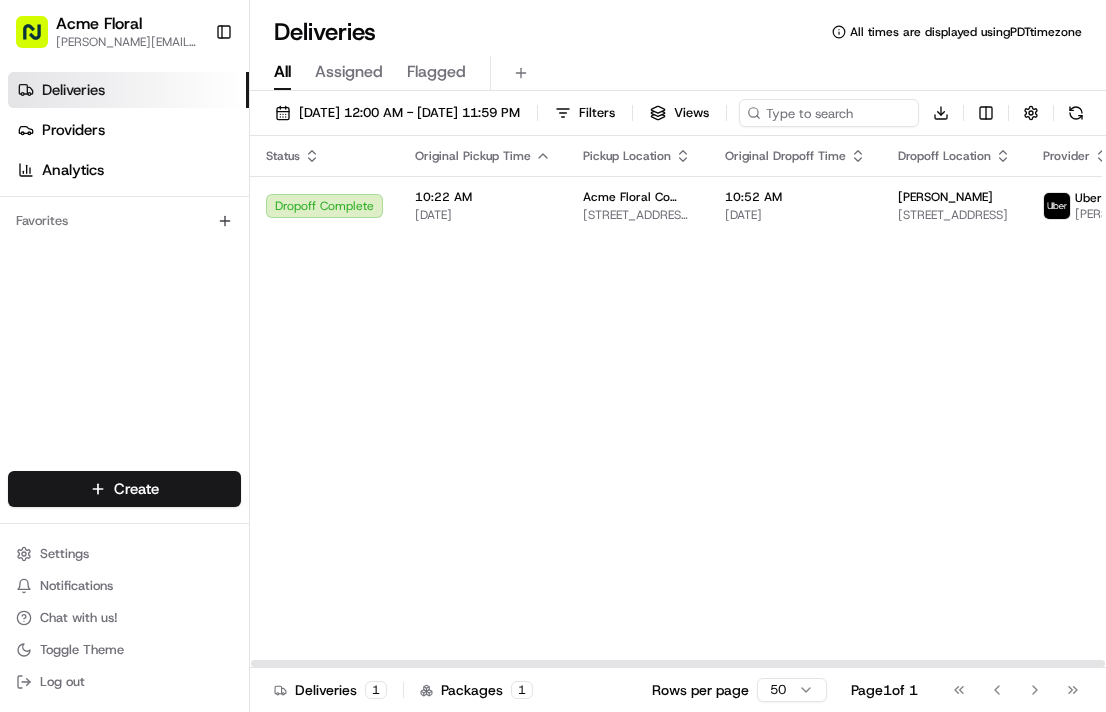 scroll, scrollTop: 0, scrollLeft: 0, axis: both 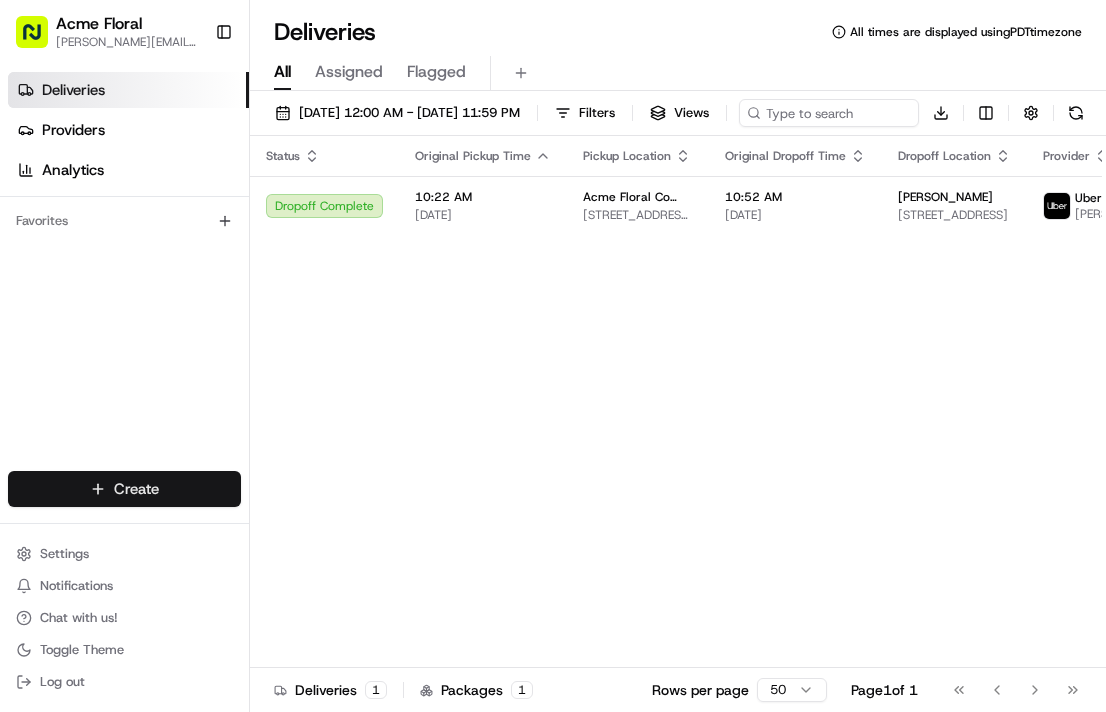 click on "Acme Floral [PERSON_NAME][EMAIL_ADDRESS][DOMAIN_NAME] Toggle Sidebar Deliveries Providers Analytics Favorites Main Menu Members & Organization Organization Users Roles Preferences Customization Tracking Orchestration Automations Dispatch Strategy Locations Pickup Locations Dropoff Locations Billing Billing Refund Requests Integrations Notification Triggers Webhooks API Keys Request Logs Create Settings Notifications Chat with us! Toggle Theme Log out Deliveries All times are displayed using  PDT  timezone All Assigned Flagged [DATE] 12:00 AM - [DATE] 11:59 PM Filters Views Download Status Original Pickup Time Pickup Location Original Dropoff Time Dropoff Location Provider Action Dropoff Complete 10:22 AM [DATE] Acme Floral Co (776 [PERSON_NAME]) [STREET_ADDRESS][PERSON_NAME] 10:52 AM [DATE] [PERSON_NAME] [STREET_ADDRESS] [PERSON_NAME] Deliveries 1 Packages 1 Rows per page 50 Page  1  of   1 Go to first page Go to previous page Go to next page Go to last page" at bounding box center (553, 356) 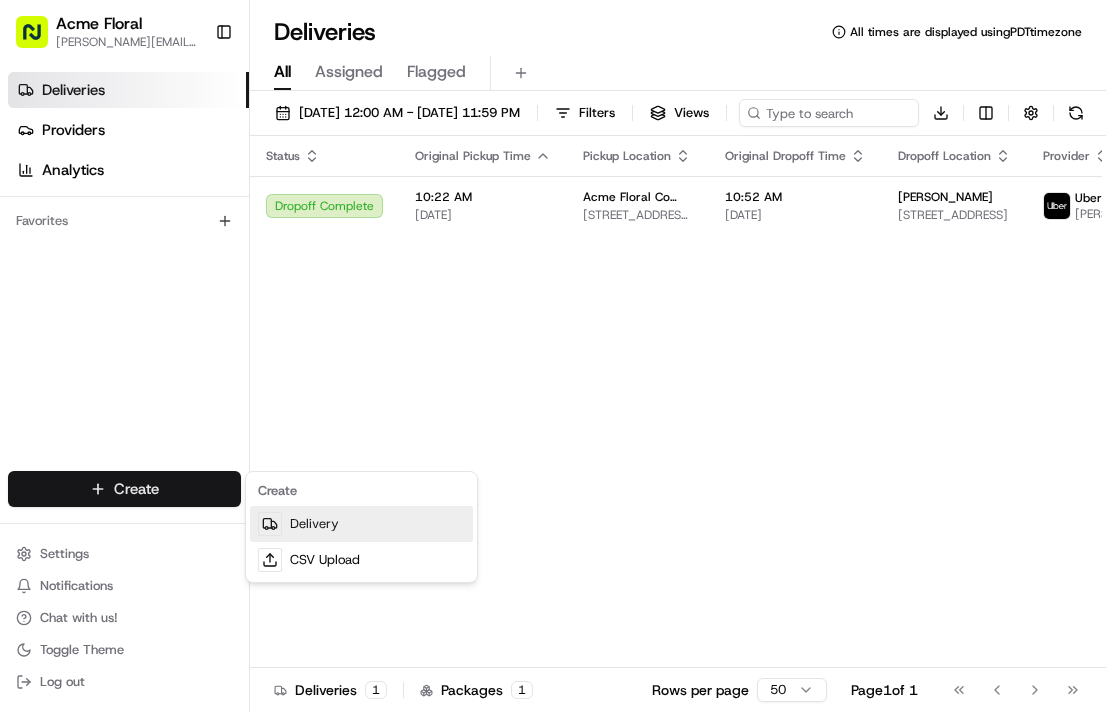 click on "Delivery" at bounding box center [361, 524] 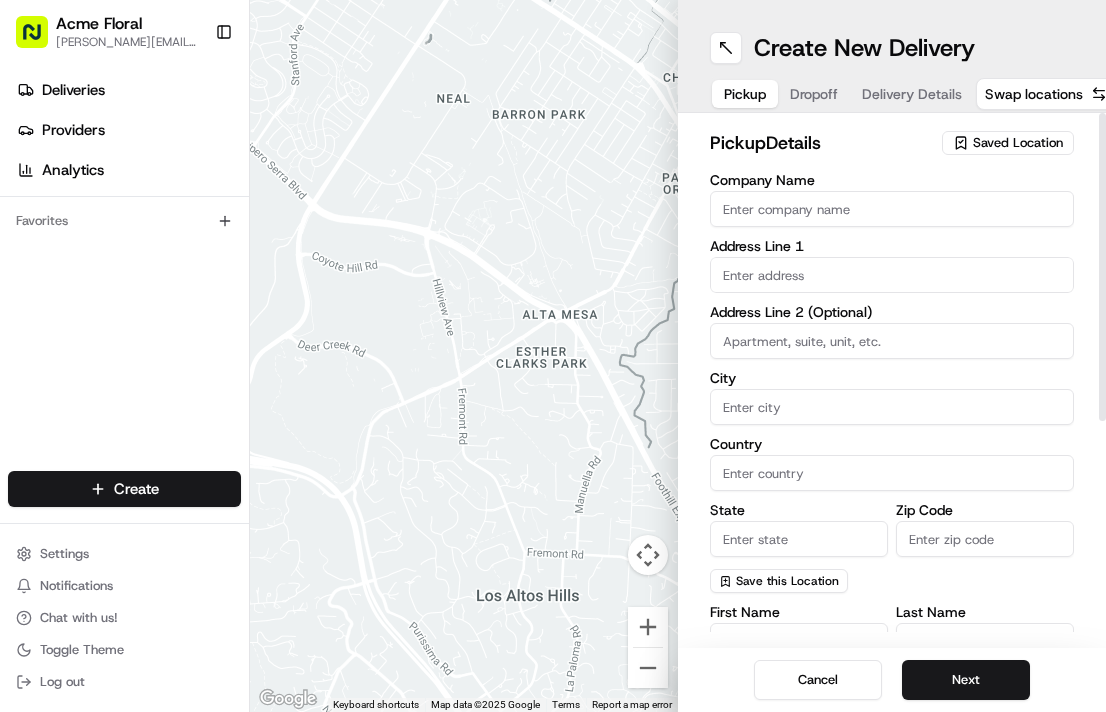 click on "Saved Location" at bounding box center [1018, 143] 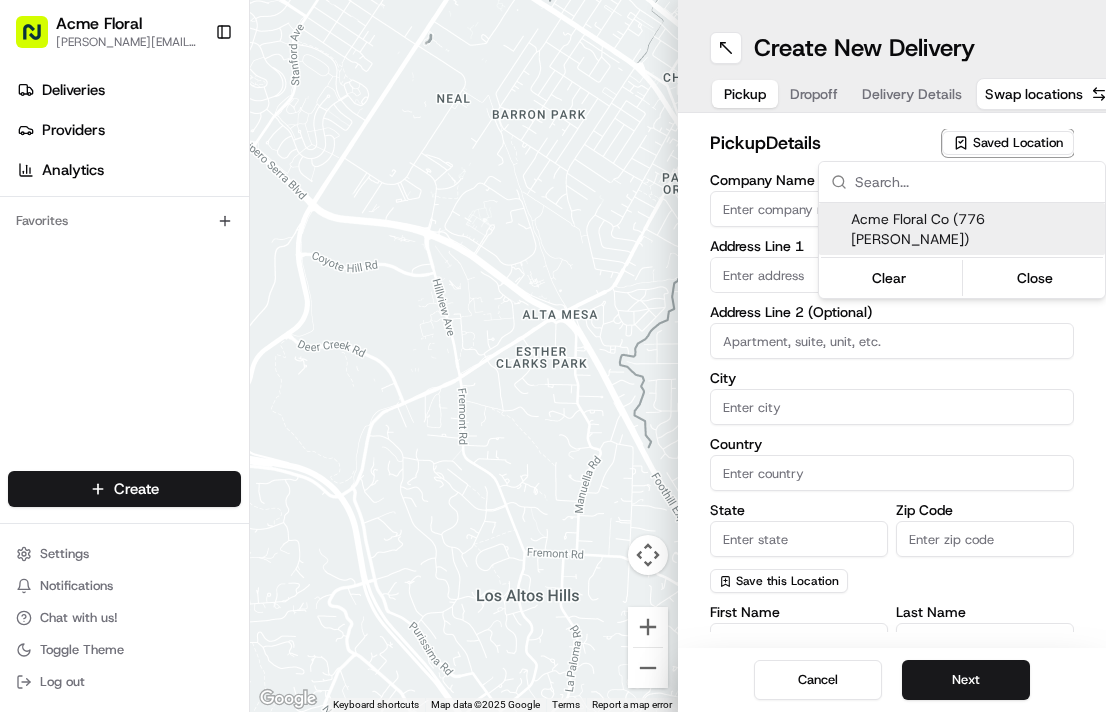 click on "Acme Floral Co (776 [PERSON_NAME])" at bounding box center [974, 229] 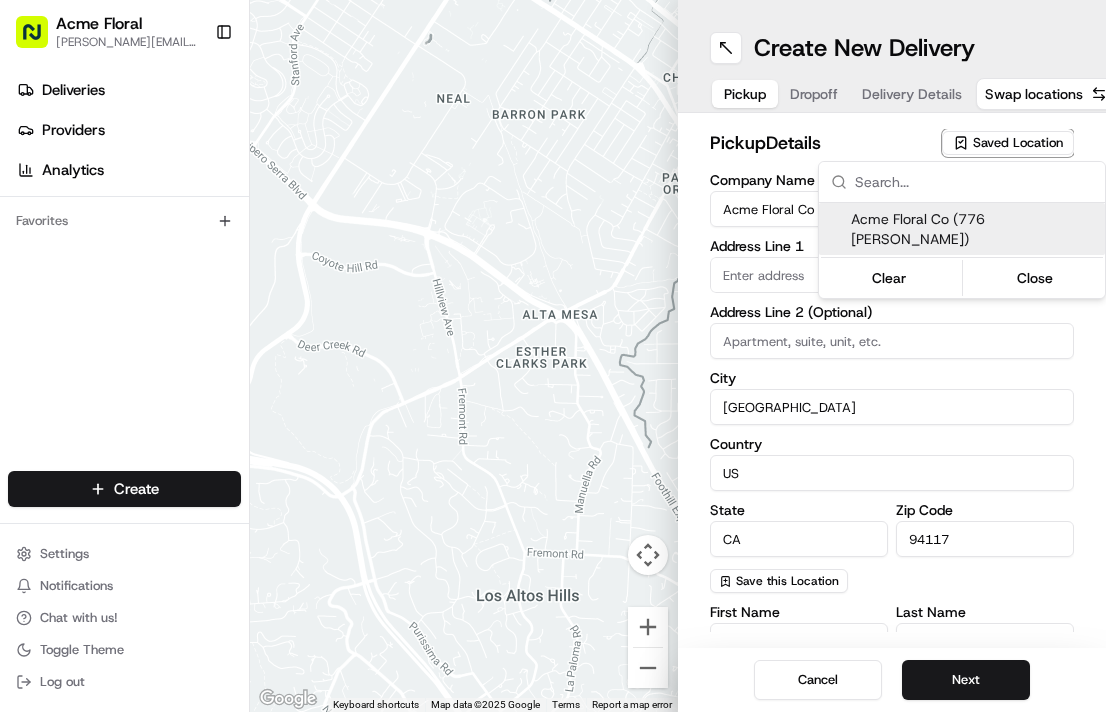type on "[STREET_ADDRESS][PERSON_NAME]" 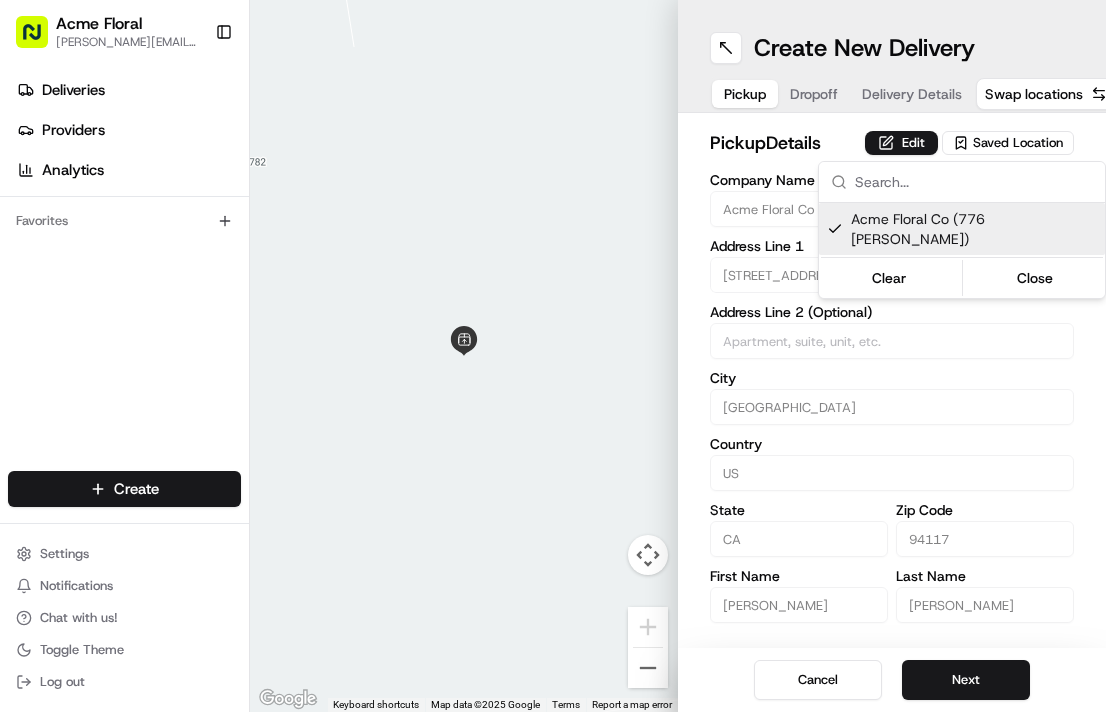 click on "Acme Floral [PERSON_NAME][EMAIL_ADDRESS][DOMAIN_NAME] Toggle Sidebar Deliveries Providers Analytics Favorites Main Menu Members & Organization Organization Users Roles Preferences Customization Tracking Orchestration Automations Dispatch Strategy Locations Pickup Locations Dropoff Locations Billing Billing Refund Requests Integrations Notification Triggers Webhooks API Keys Request Logs Create Settings Notifications Chat with us! Toggle Theme Log out ← Move left → Move right ↑ Move up ↓ Move down + Zoom in - Zoom out Home Jump left by 75% End Jump right by 75% Page Up Jump up by 75% Page Down Jump down by 75% Keyboard shortcuts Map Data Map data ©2025 Google Map data ©2025 Google 2 m  Click to toggle between metric and imperial units Terms Report a map error Create New Delivery Pickup Dropoff Delivery Details Swap locations pickup  Details  Edit Saved Location Company Name Acme Floral Co (776 [PERSON_NAME]) Address Line 1 776 [PERSON_NAME] St Address Line 2 (Optional) [GEOGRAPHIC_DATA] Country [GEOGRAPHIC_DATA] State [US_STATE] Zip Code US" at bounding box center [553, 356] 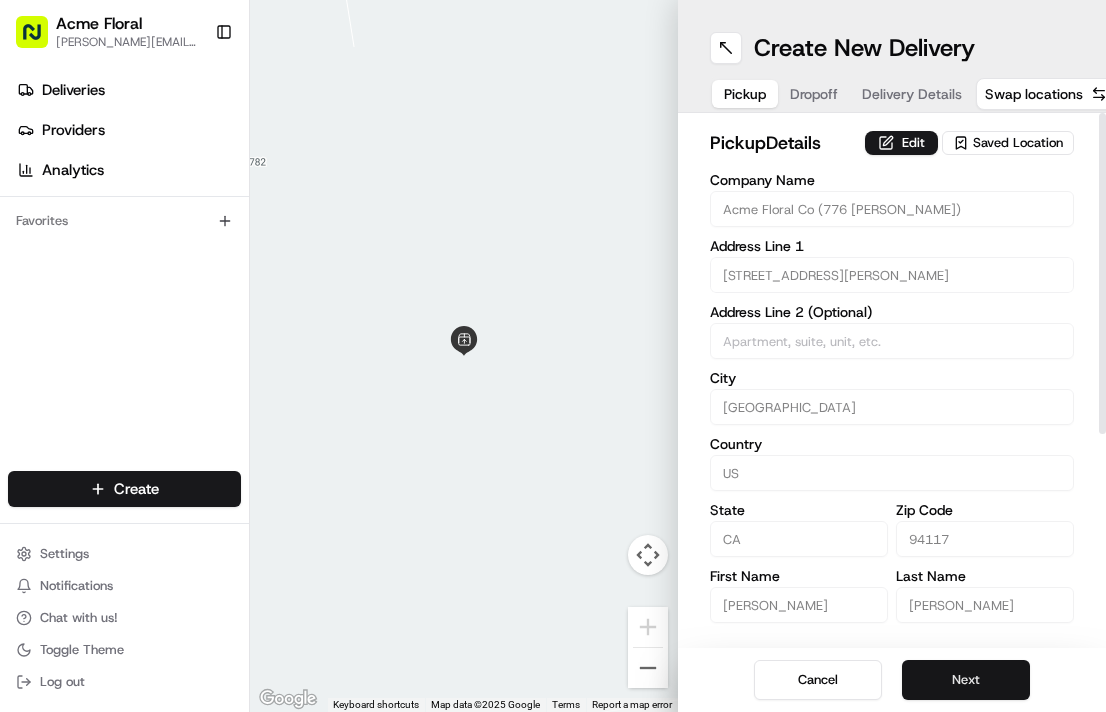 click on "Next" at bounding box center (966, 680) 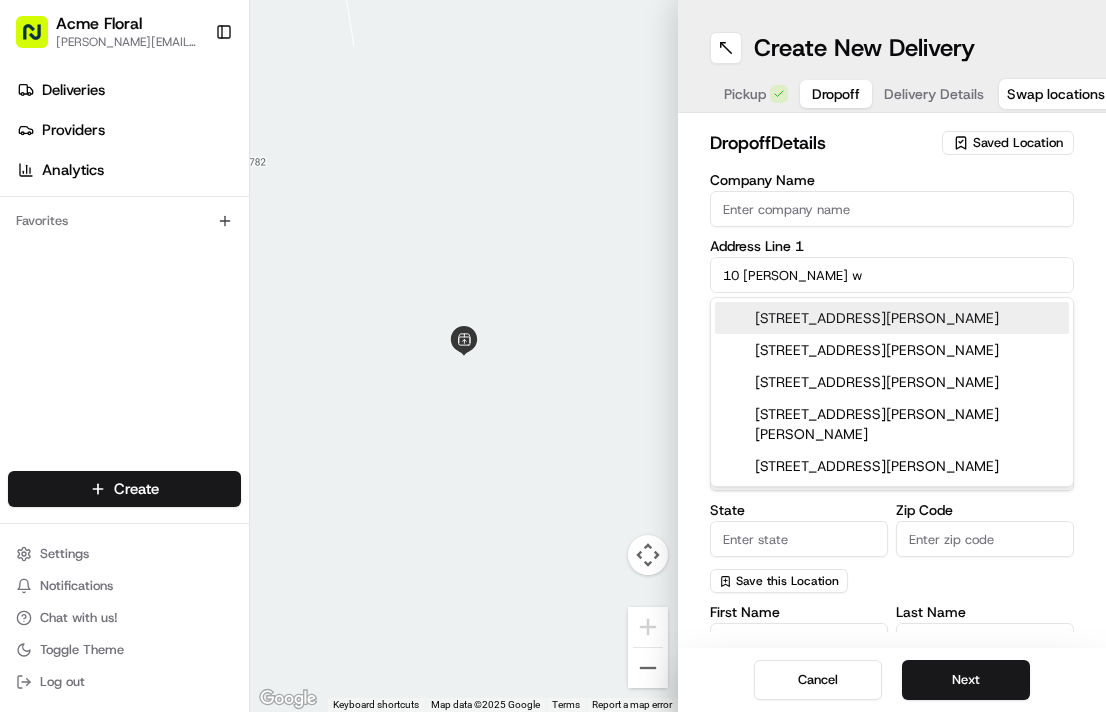 click on "[STREET_ADDRESS][PERSON_NAME]" at bounding box center (892, 318) 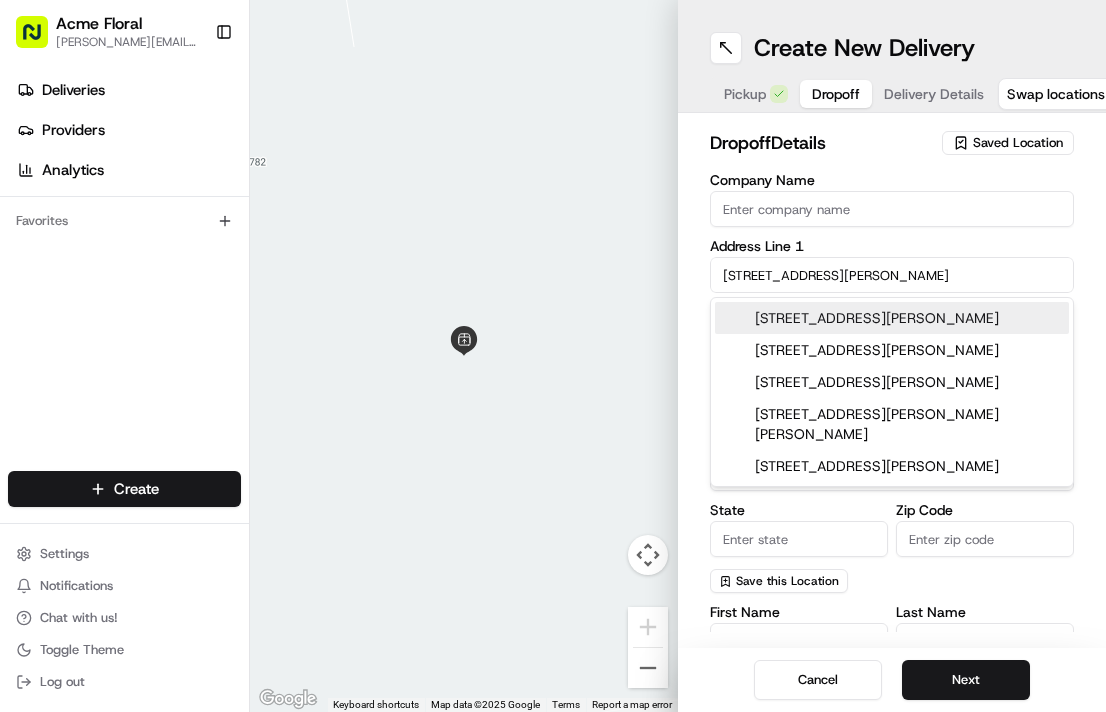 type on "[STREET_ADDRESS][PERSON_NAME]" 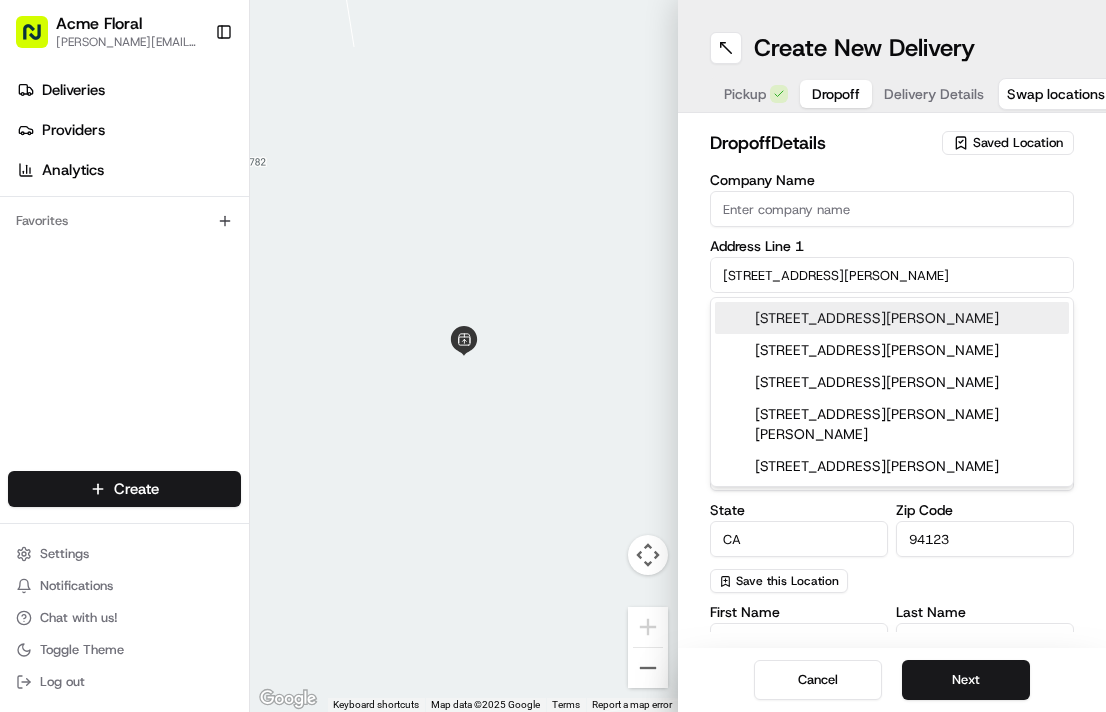 type on "[STREET_ADDRESS][PERSON_NAME]" 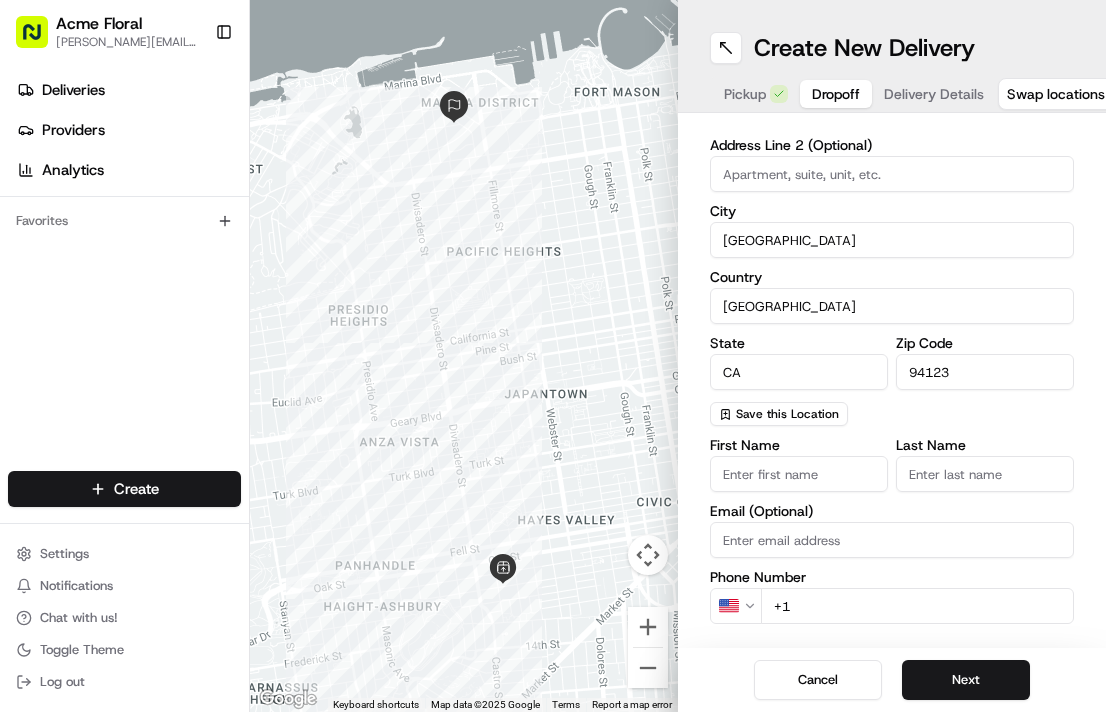 scroll, scrollTop: 177, scrollLeft: 0, axis: vertical 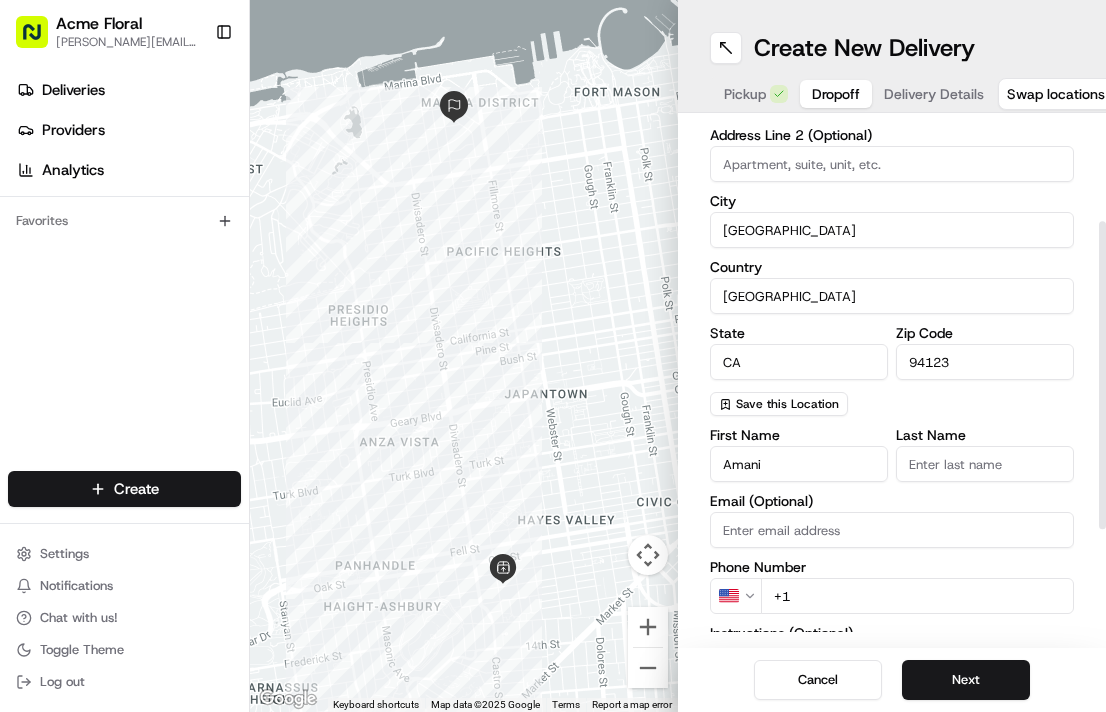 type on "Amani" 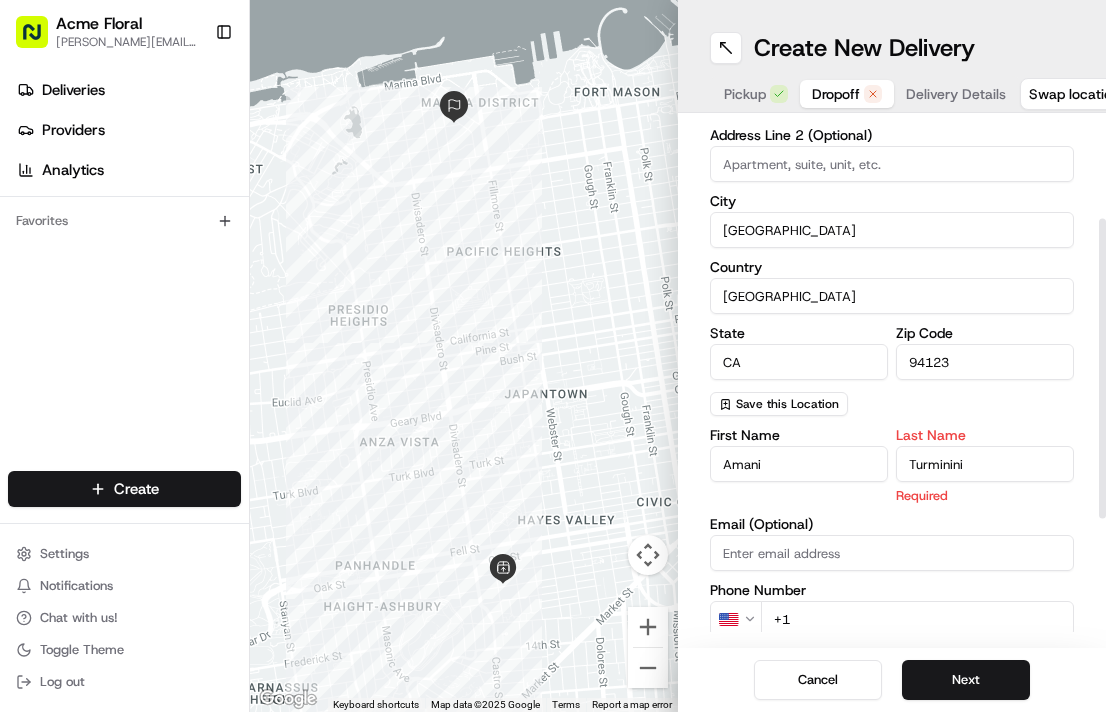 type on "Turminini" 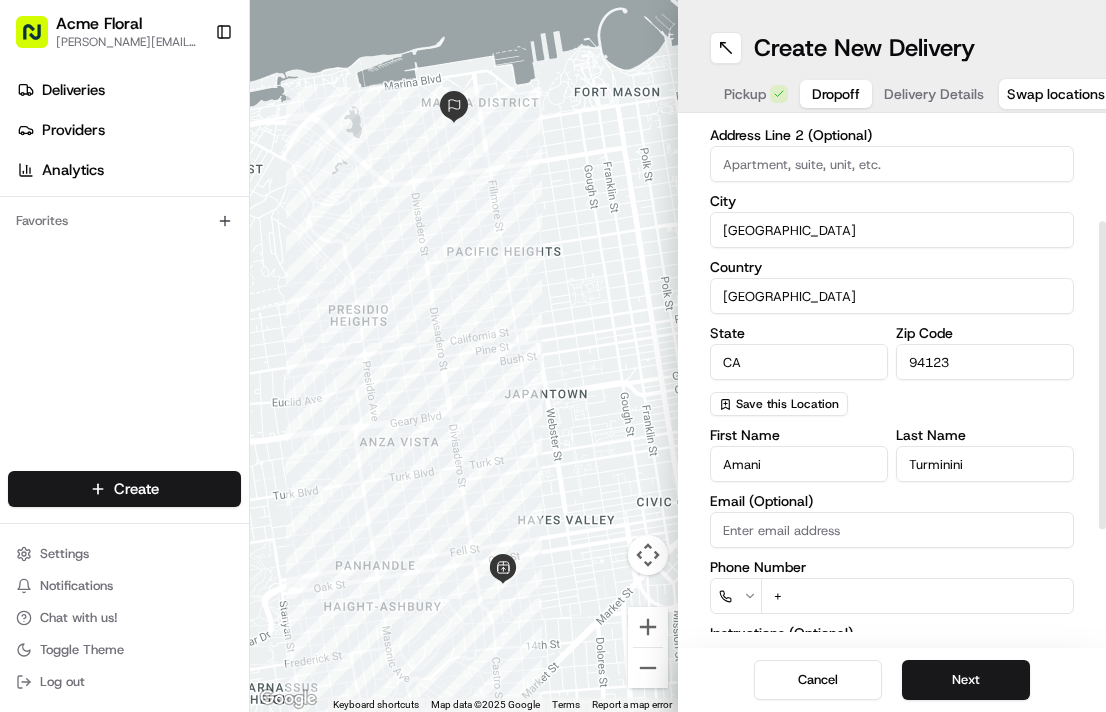 click on "Acme Floral [PERSON_NAME][EMAIL_ADDRESS][DOMAIN_NAME] Toggle Sidebar Deliveries Providers Analytics Favorites Main Menu Members & Organization Organization Users Roles Preferences Customization Tracking Orchestration Automations Dispatch Strategy Locations Pickup Locations Dropoff Locations Billing Billing Refund Requests Integrations Notification Triggers Webhooks API Keys Request Logs Create Settings Notifications Chat with us! Toggle Theme Log out ← Move left → Move right ↑ Move up ↓ Move down + Zoom in - Zoom out Home Jump left by 75% End Jump right by 75% Page Up Jump up by 75% Page Down Jump down by 75% Keyboard shortcuts Map Data Map data ©2025 Google Map data ©2025 Google 500 m  Click to toggle between metric and imperial units Terms Report a map error Create New Delivery Pickup Dropoff Delivery Details Swap locations dropoff  Details Saved Location Company Name Address Line 1 10 [PERSON_NAME] Way Address Line 2 (Optional) City [GEOGRAPHIC_DATA] [GEOGRAPHIC_DATA] [US_STATE] Zip Code 94123 First Name [PERSON_NAME]" at bounding box center (553, 356) 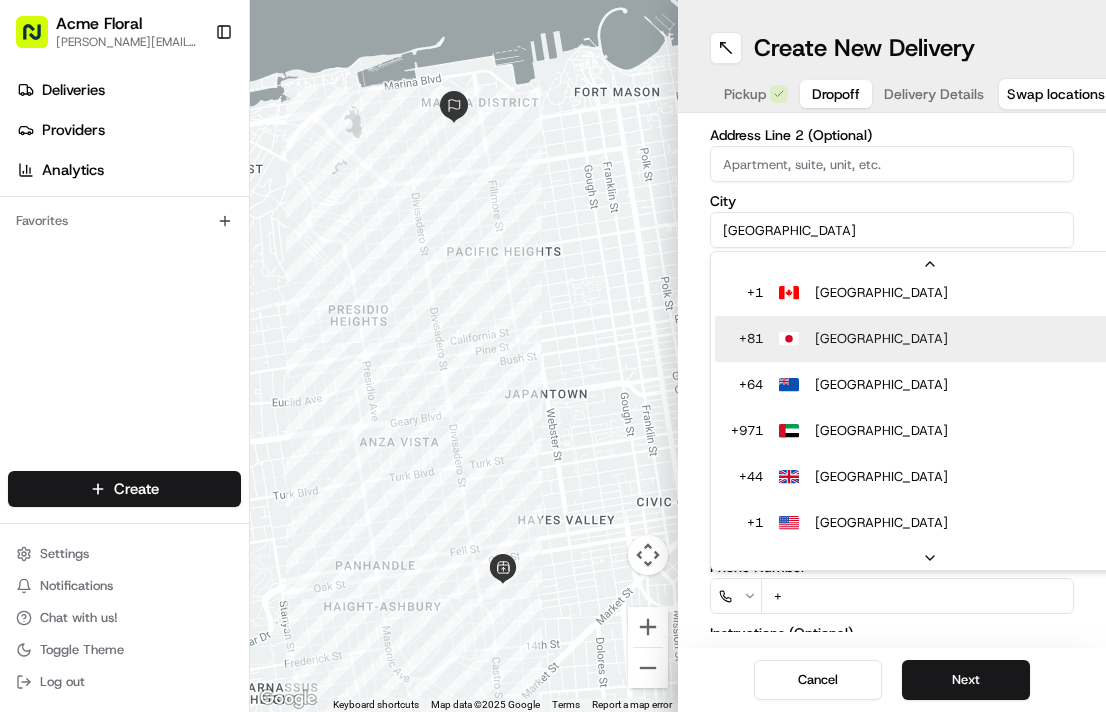 scroll, scrollTop: 91, scrollLeft: 0, axis: vertical 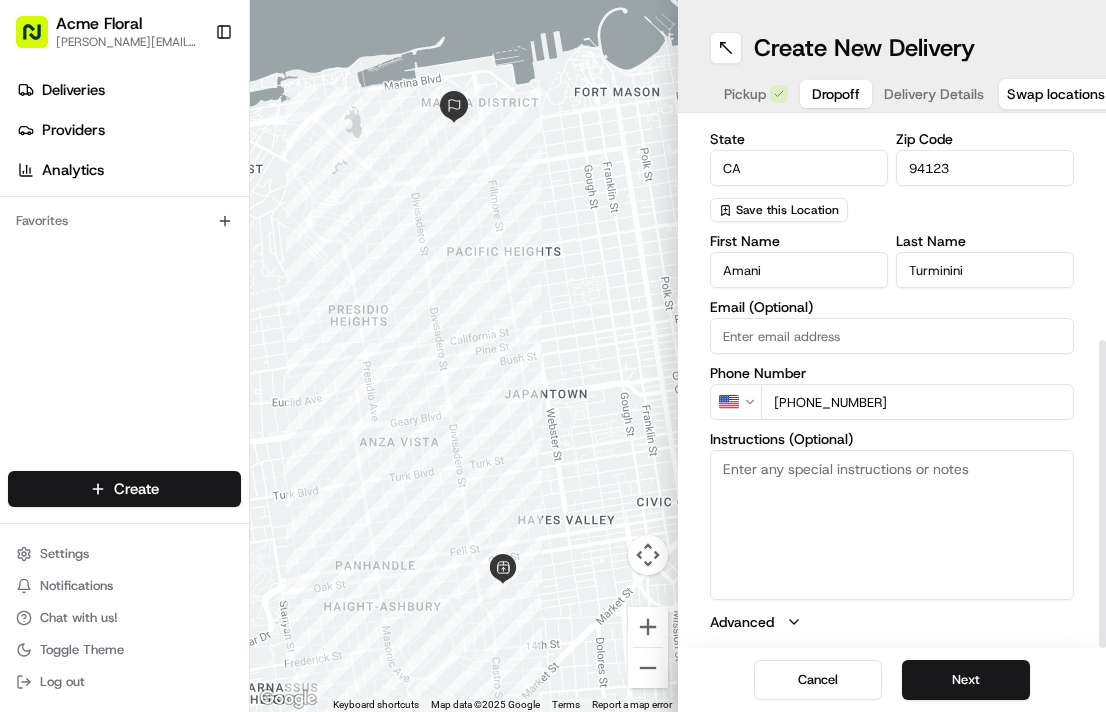 type on "[PHONE_NUMBER]" 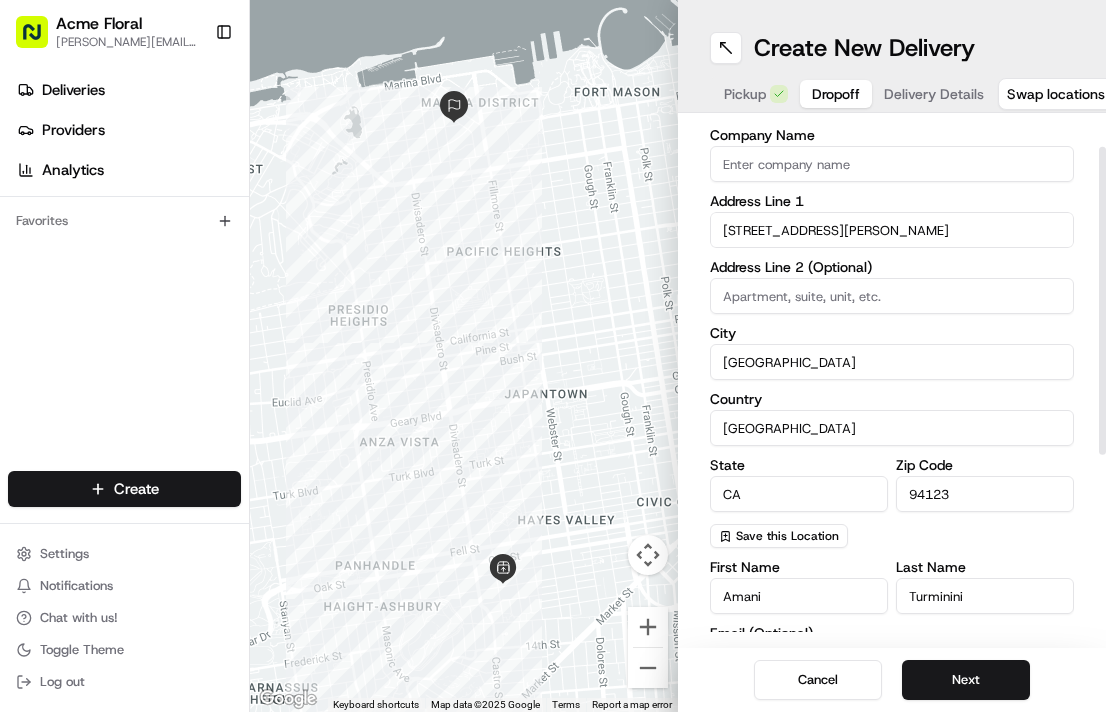 scroll, scrollTop: 42, scrollLeft: 0, axis: vertical 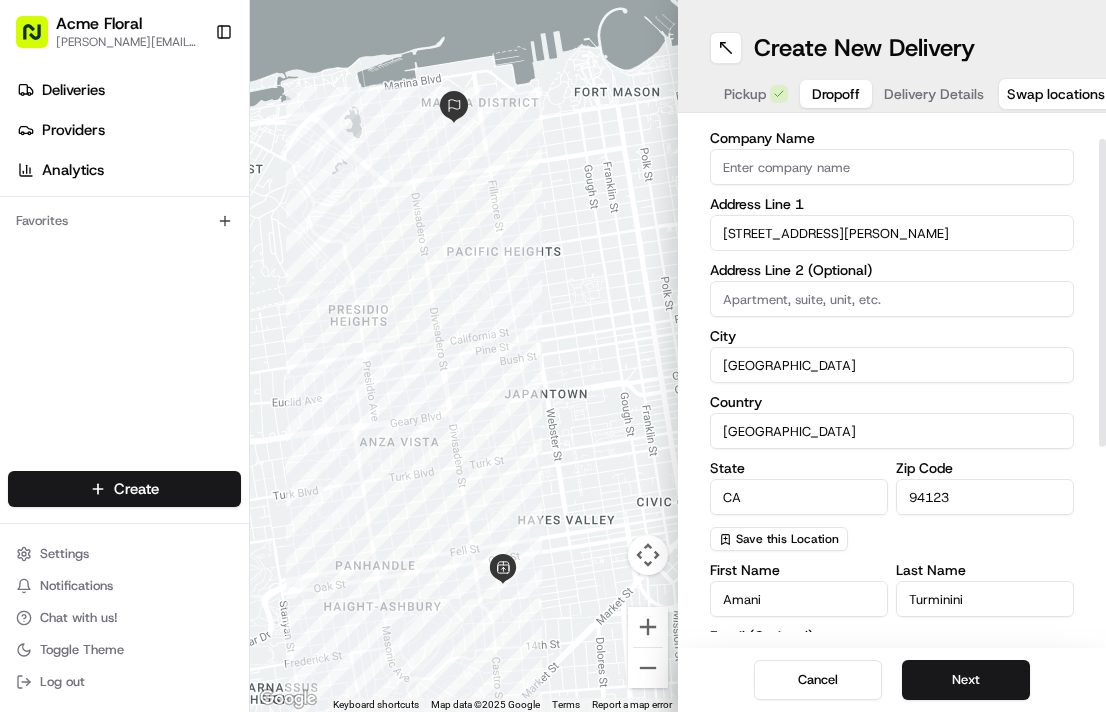 type on "Please handle with care. The Door code 1995 please deliver inside the building." 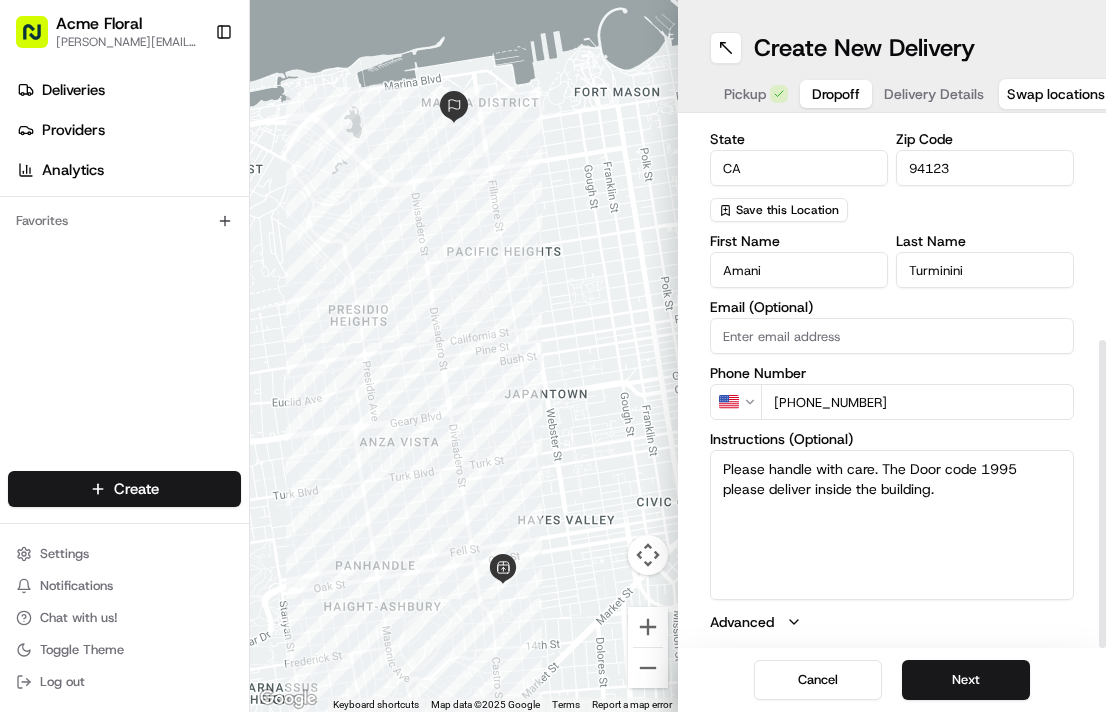 scroll, scrollTop: 371, scrollLeft: 0, axis: vertical 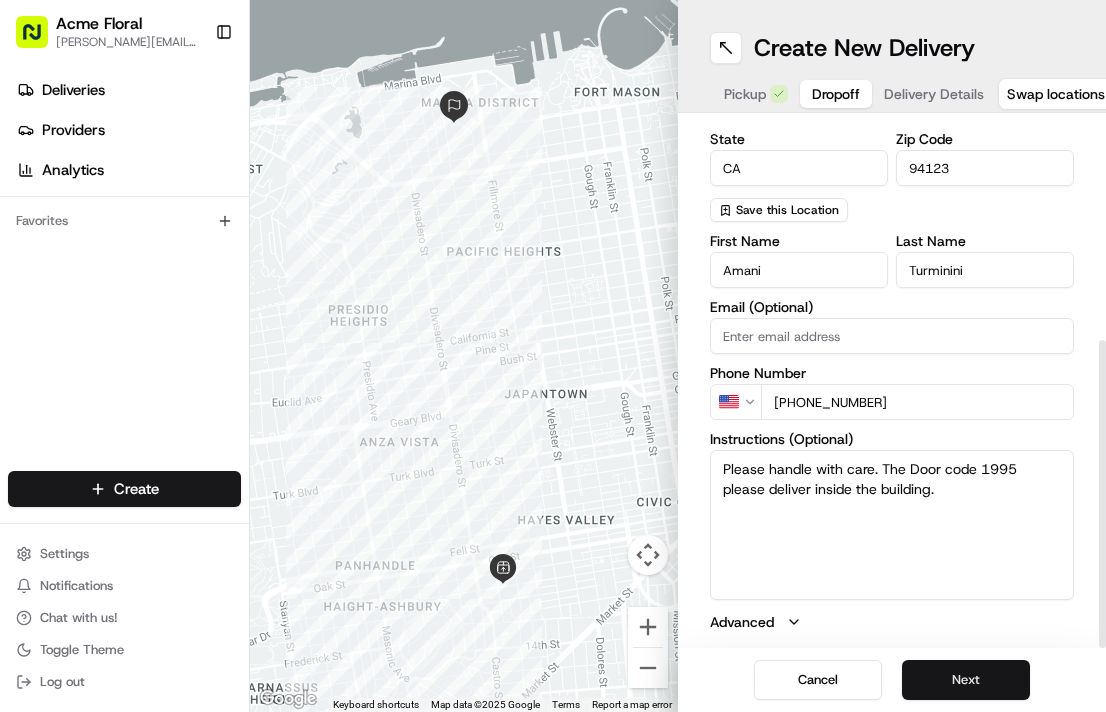type on "Apartment 205" 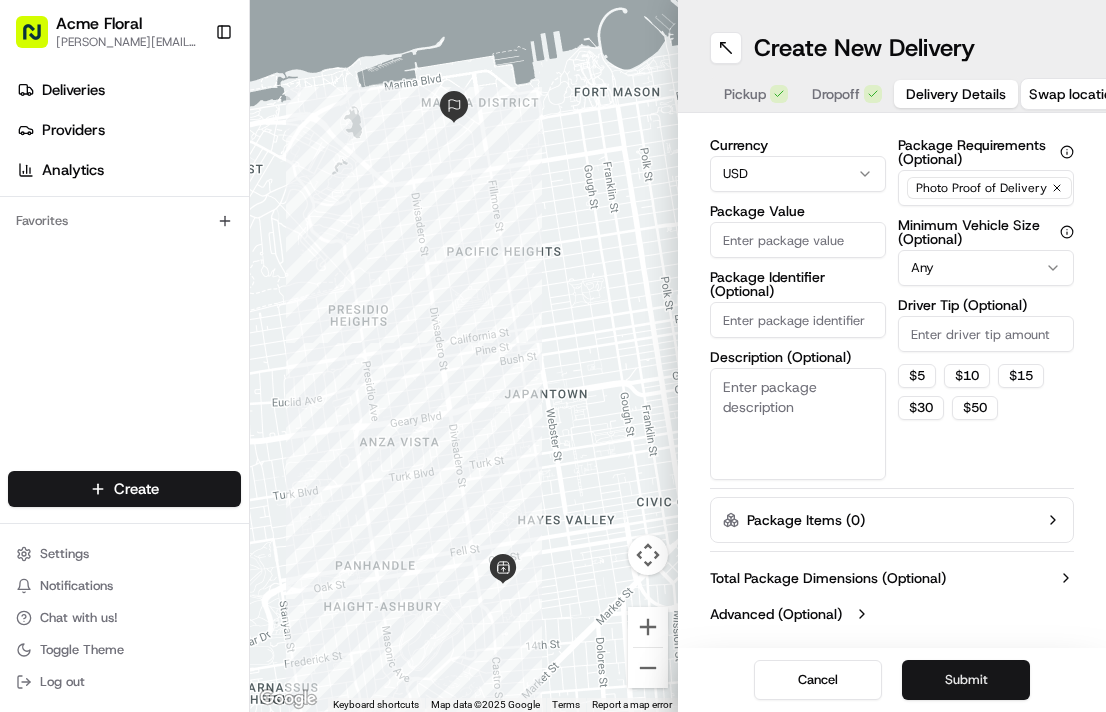 scroll, scrollTop: 141, scrollLeft: 0, axis: vertical 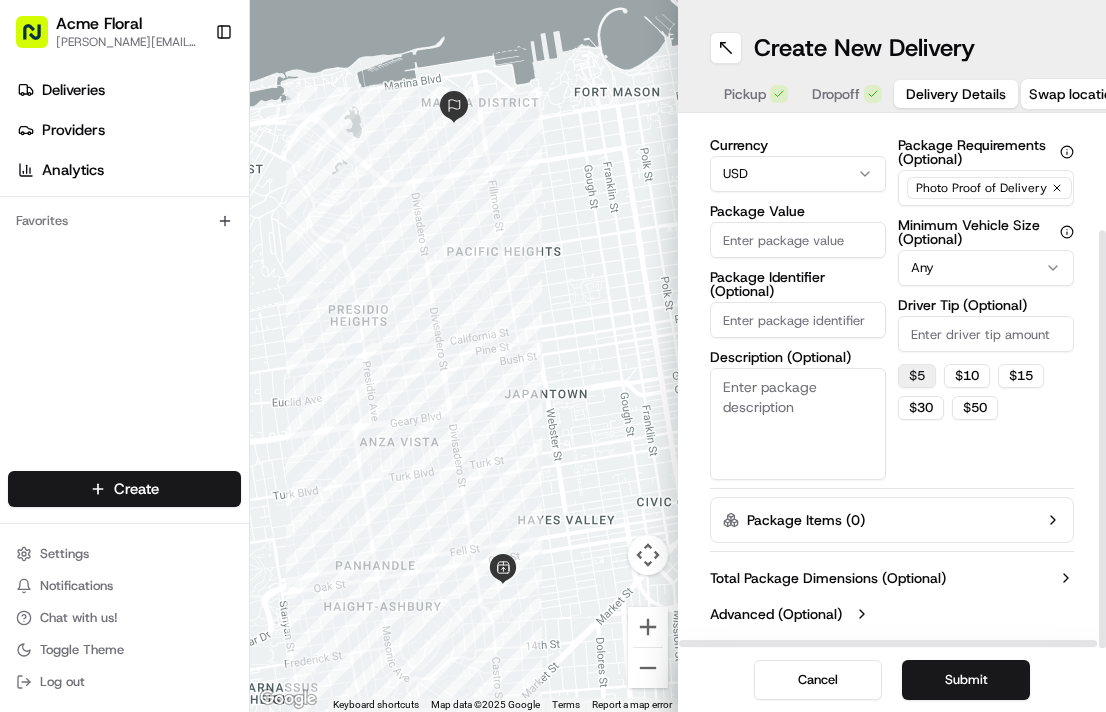 click on "$ 5" at bounding box center [917, 376] 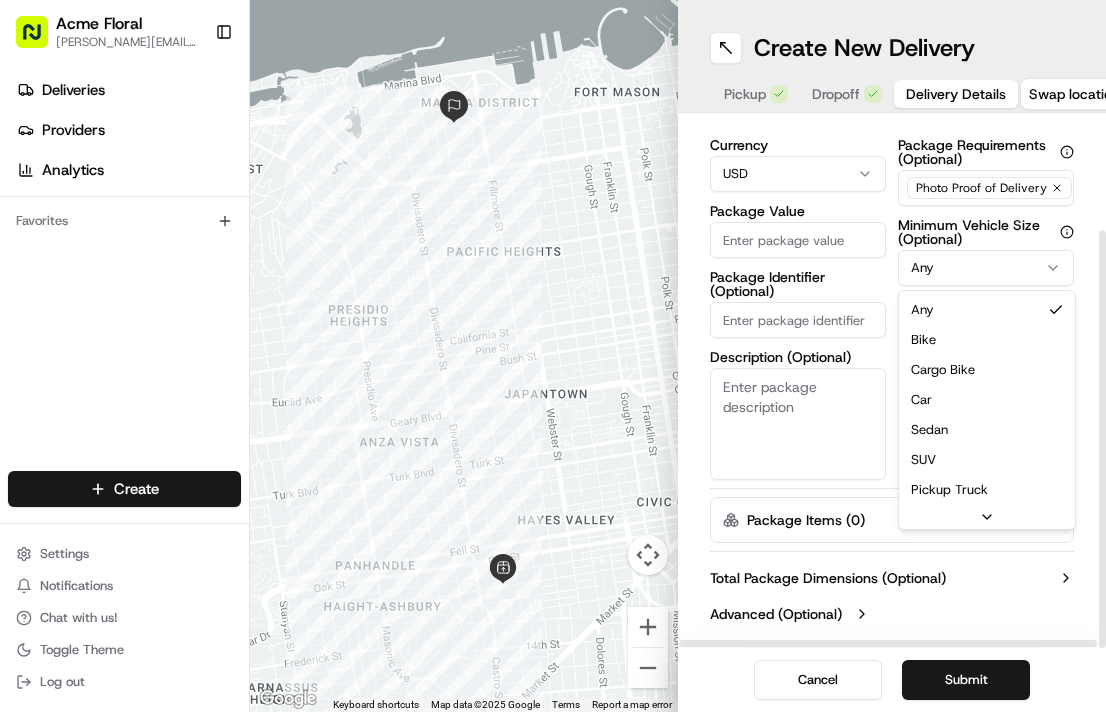 click on "Acme Floral [PERSON_NAME][EMAIL_ADDRESS][DOMAIN_NAME] Toggle Sidebar Deliveries Providers Analytics Favorites Main Menu Members & Organization Organization Users Roles Preferences Customization Tracking Orchestration Automations Dispatch Strategy Locations Pickup Locations Dropoff Locations Billing Billing Refund Requests Integrations Notification Triggers Webhooks API Keys Request Logs Create Settings Notifications Chat with us! Toggle Theme Log out ← Move left → Move right ↑ Move up ↓ Move down + Zoom in - Zoom out Home Jump left by 75% End Jump right by 75% Page Up Jump up by 75% Page Down Jump down by 75% Keyboard shortcuts Map Data Map data ©2025 Google Map data ©2025 Google 500 m  Click to toggle between metric and imperial units Terms Report a map error Create New Delivery Pickup Dropoff Delivery Details Swap locations Delivery Details now scheduled Items Count (Optional) Currency USD Package Value Package Identifier (Optional) Description (Optional) Dispatch Strategy Select Strategy Any Any Bike" at bounding box center [553, 356] 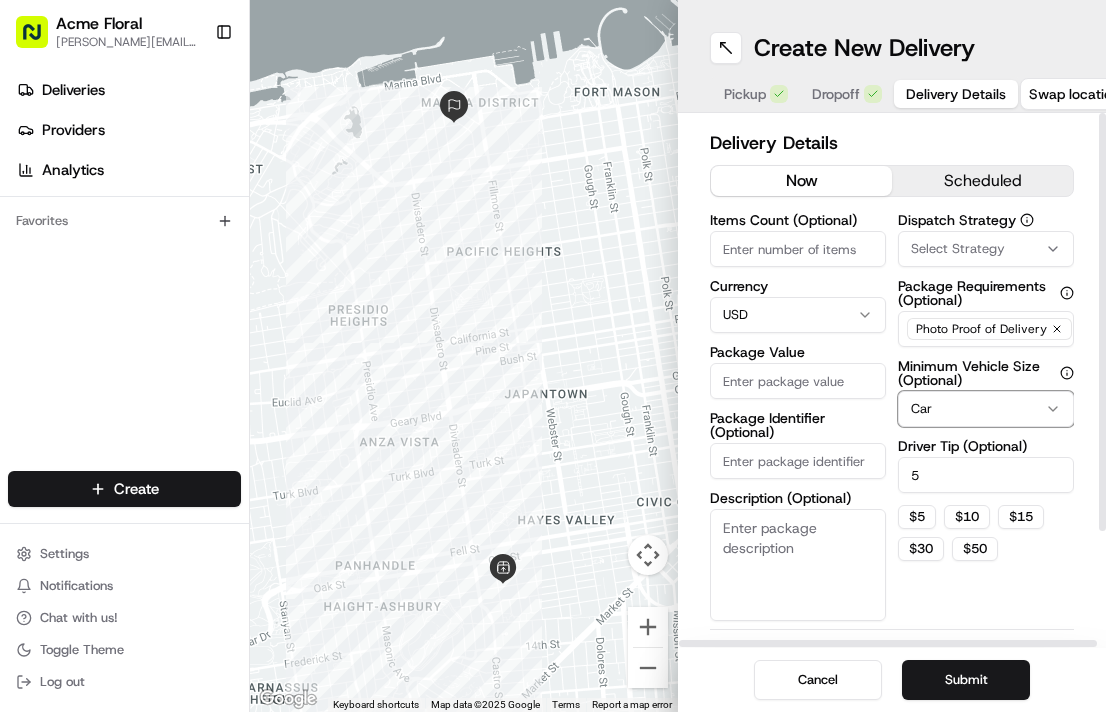 scroll, scrollTop: 0, scrollLeft: 0, axis: both 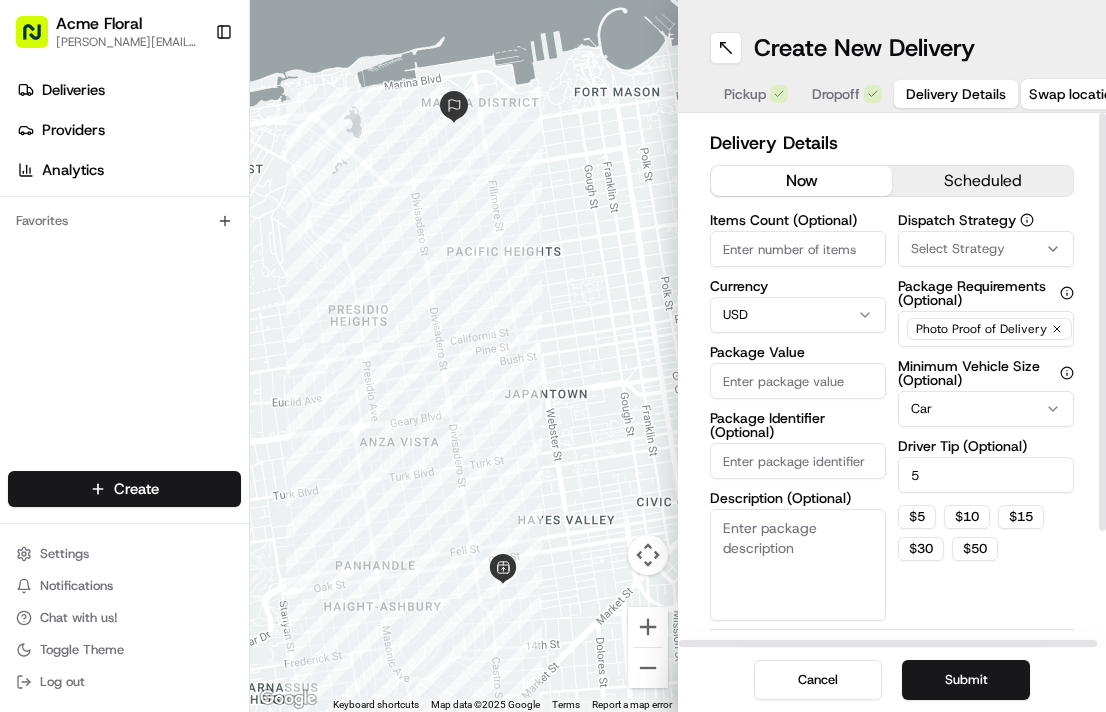 click on "Select Strategy" at bounding box center [958, 249] 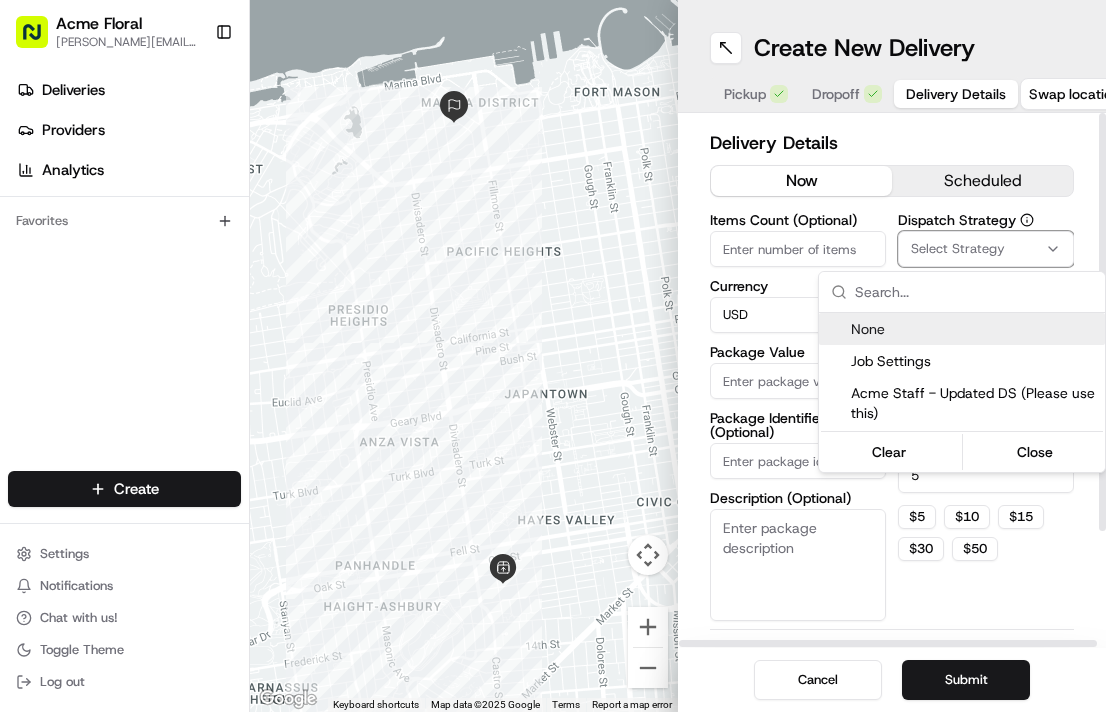 click on "None" at bounding box center [974, 329] 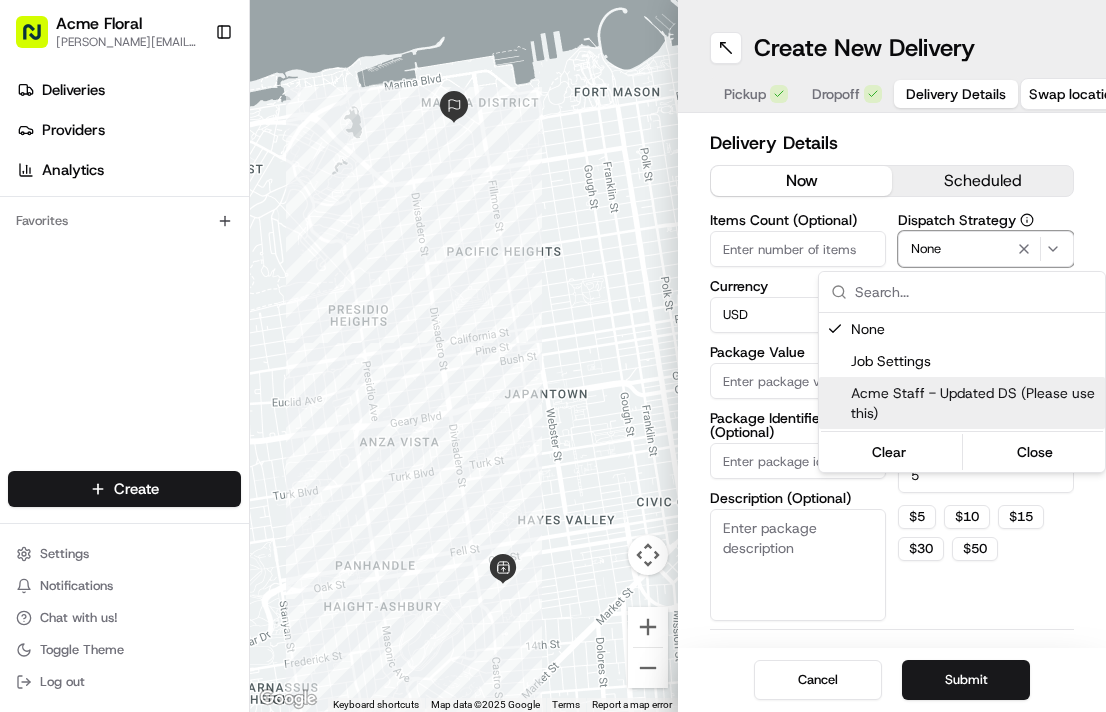 click on "Acme Floral [PERSON_NAME][EMAIL_ADDRESS][DOMAIN_NAME] Toggle Sidebar Deliveries Providers Analytics Favorites Main Menu Members & Organization Organization Users Roles Preferences Customization Tracking Orchestration Automations Dispatch Strategy Locations Pickup Locations Dropoff Locations Billing Billing Refund Requests Integrations Notification Triggers Webhooks API Keys Request Logs Create Settings Notifications Chat with us! Toggle Theme Log out ← Move left → Move right ↑ Move up ↓ Move down + Zoom in - Zoom out Home Jump left by 75% End Jump right by 75% Page Up Jump up by 75% Page Down Jump down by 75% Keyboard shortcuts Map Data Map data ©2025 Google Map data ©2025 Google 500 m  Click to toggle between metric and imperial units Terms Report a map error Create New Delivery Pickup Dropoff Delivery Details Swap locations Delivery Details now scheduled Items Count (Optional) Currency USD Package Value Package Identifier (Optional) Description (Optional) Dispatch Strategy None Photo Proof of Delivery" at bounding box center [553, 356] 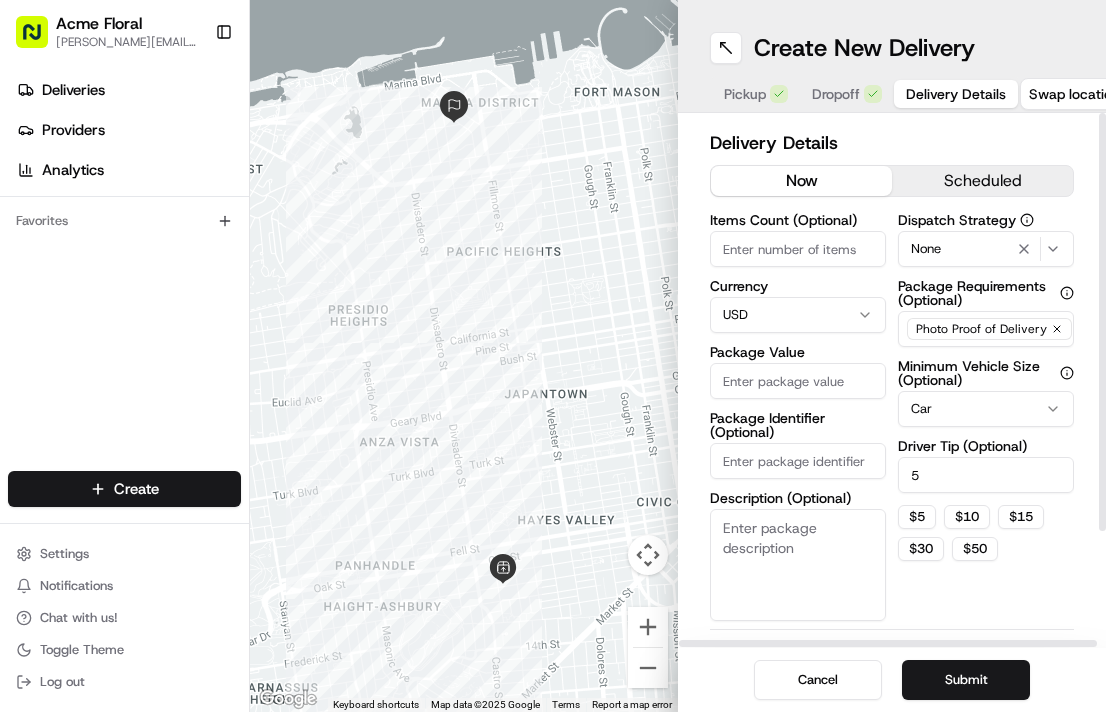 click on "Package Value" at bounding box center (798, 352) 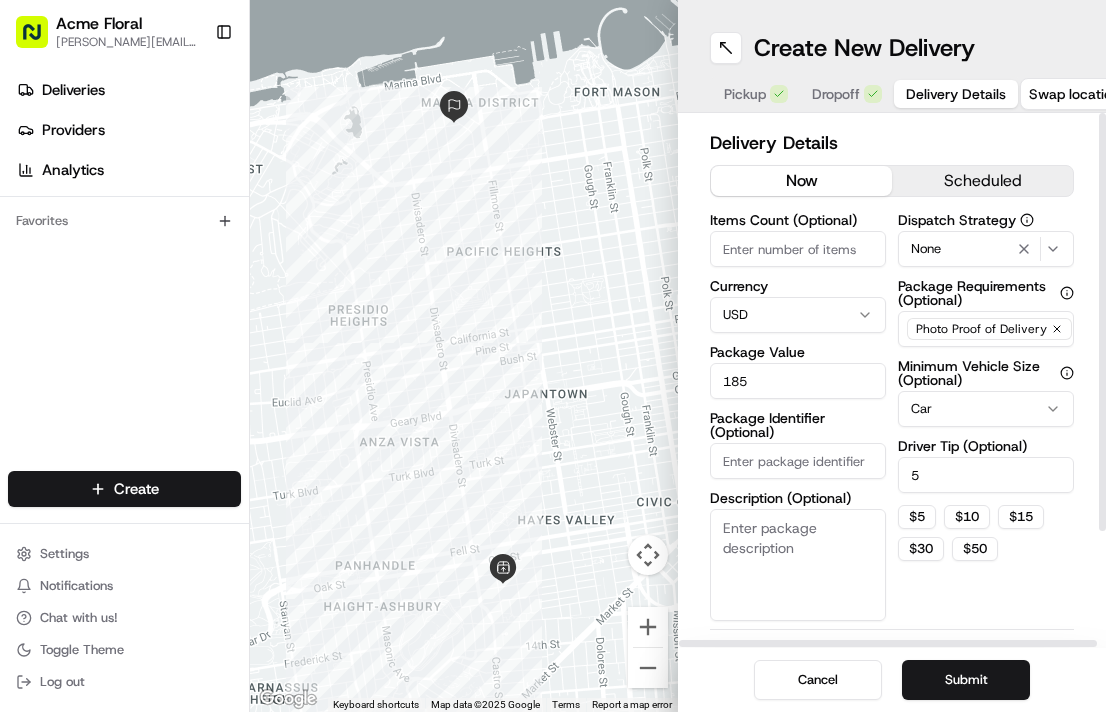 type on "185" 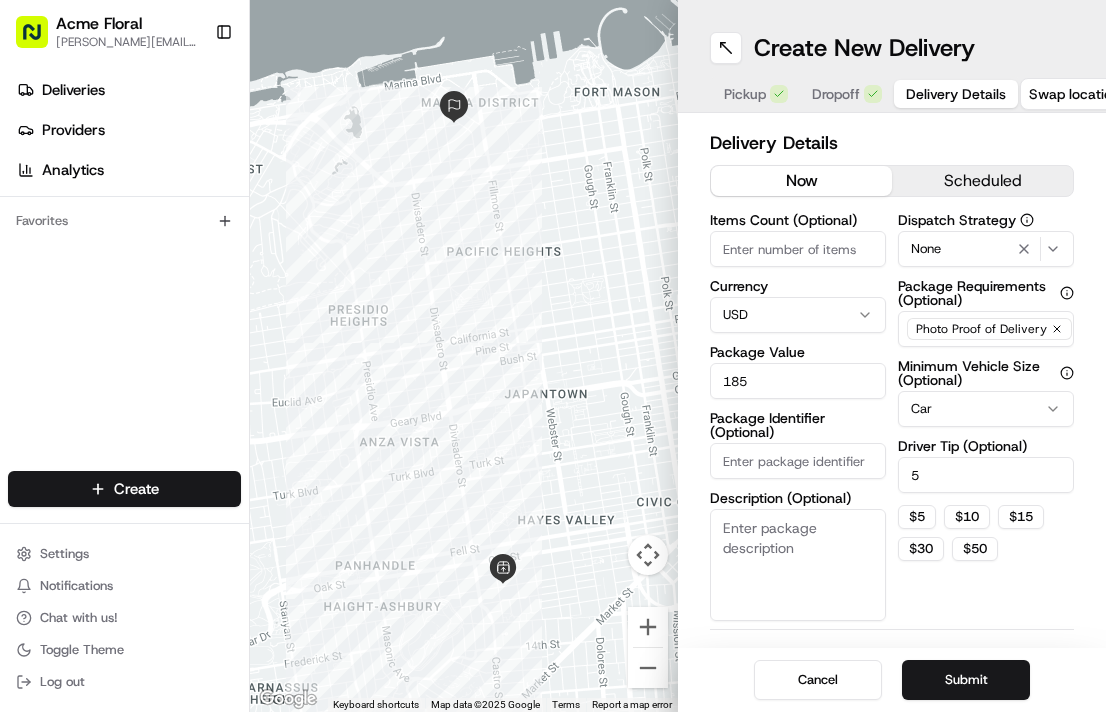 click on "Submit" at bounding box center (966, 680) 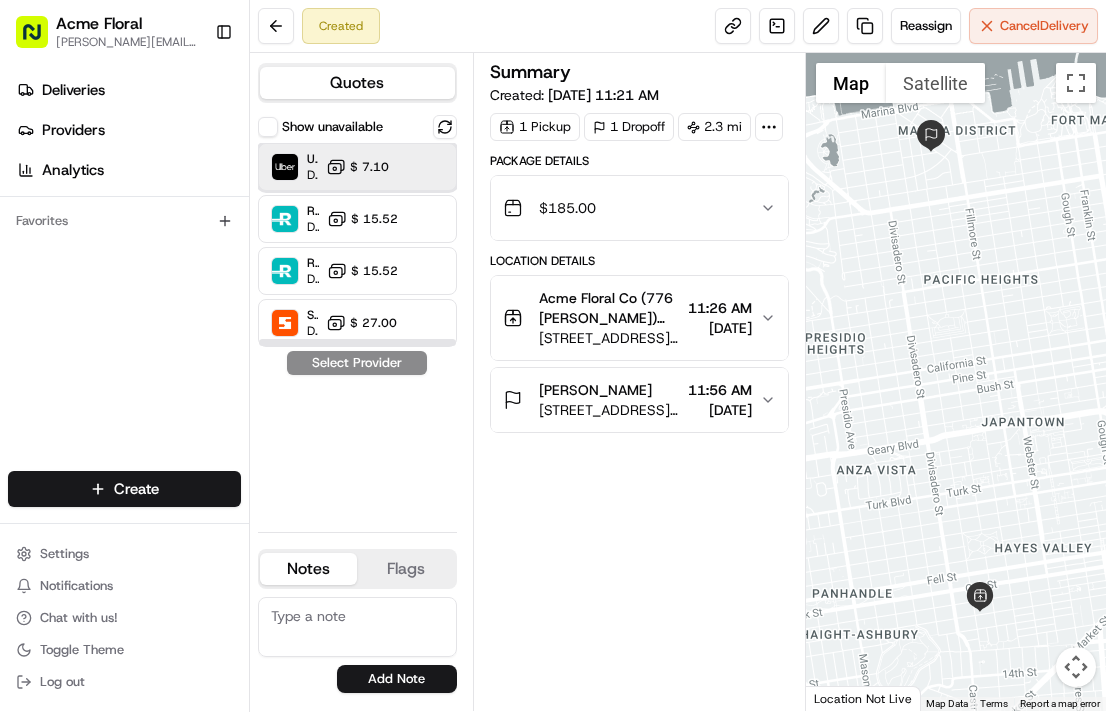 click on "Uber Dropoff ETA   28 minutes $   7.10" at bounding box center (357, 167) 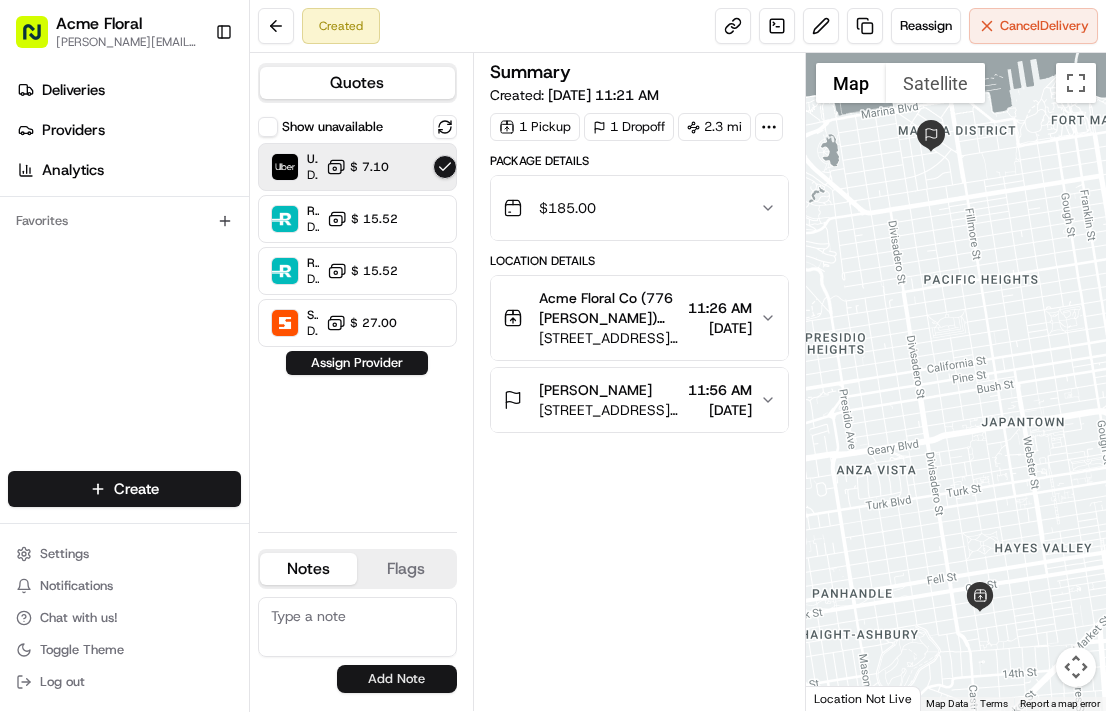 click on "Add Note" at bounding box center [397, 679] 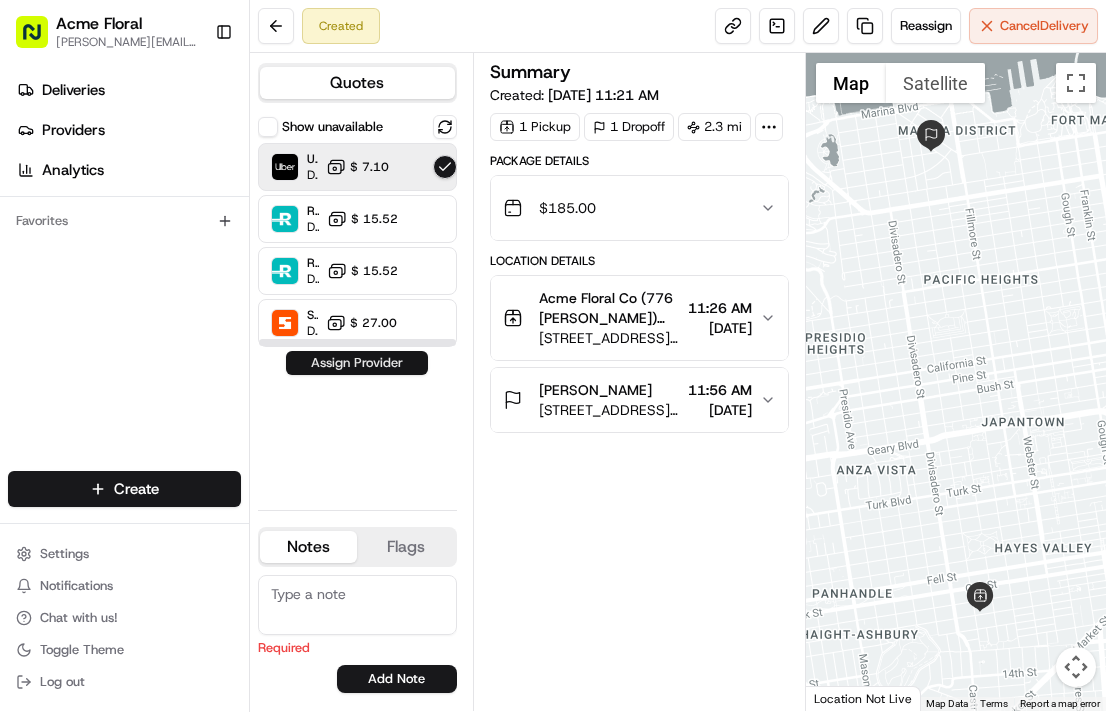 click on "Assign Provider" at bounding box center [357, 363] 